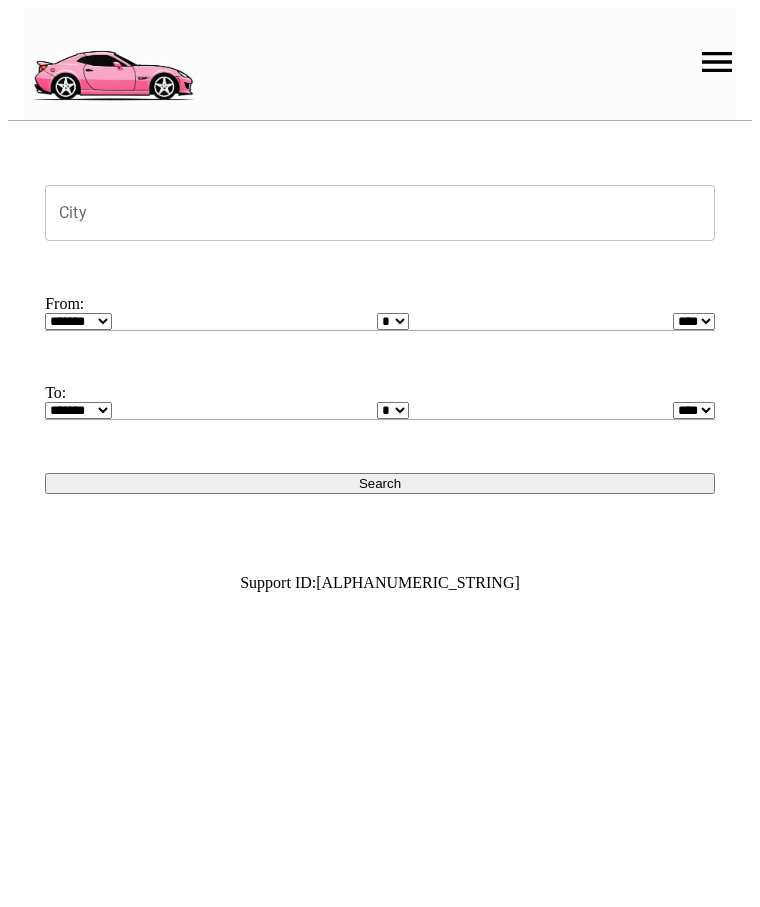 scroll, scrollTop: 0, scrollLeft: 0, axis: both 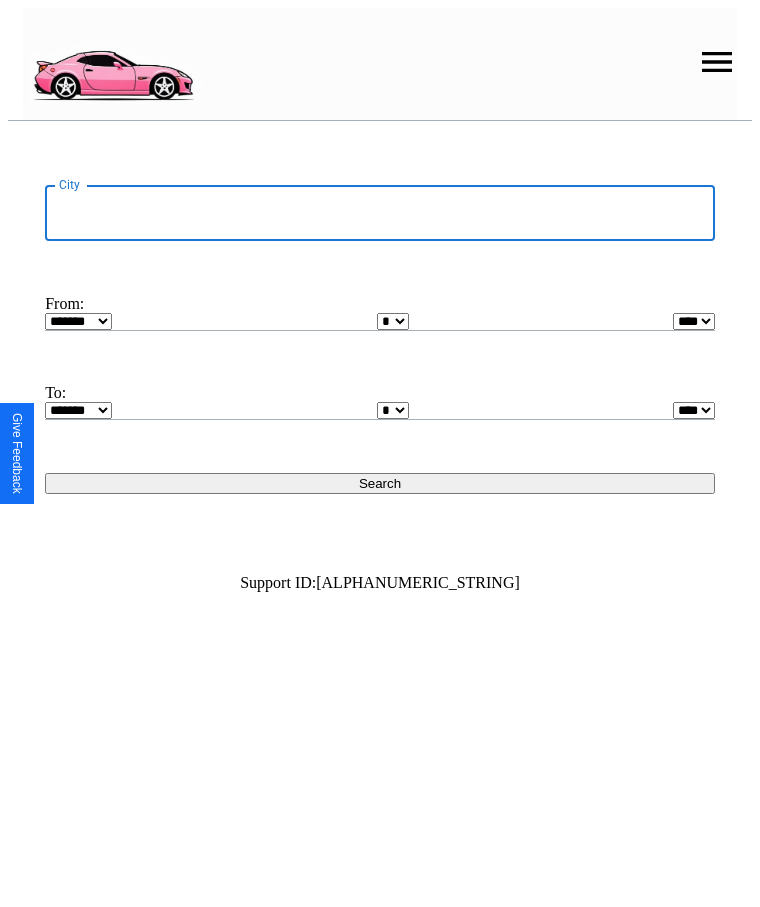 click on "City" at bounding box center (380, 213) 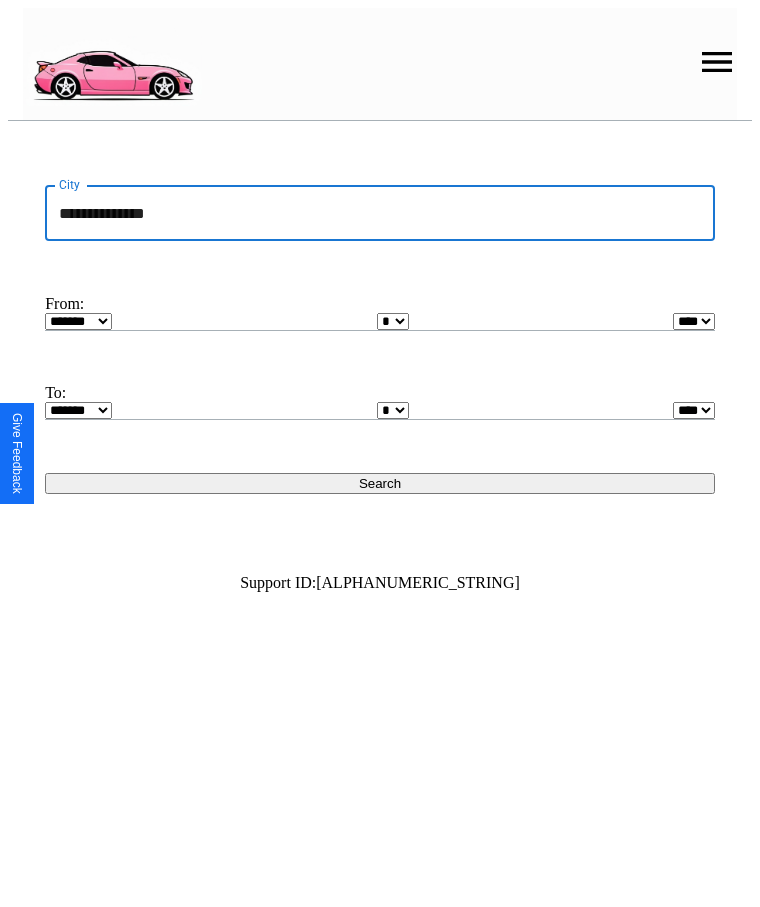 type on "**********" 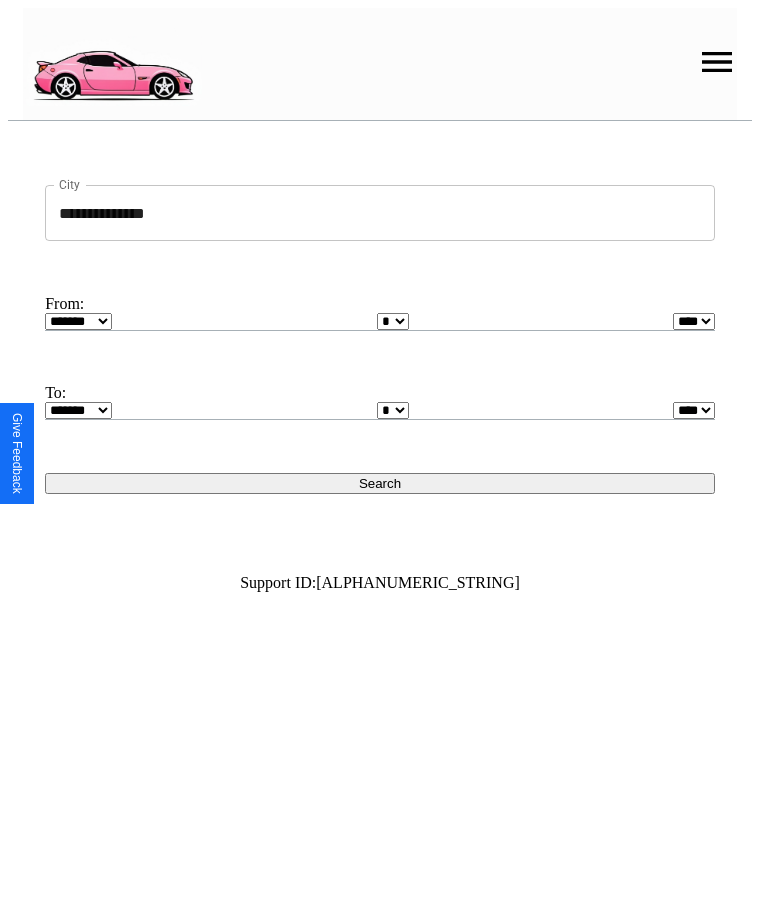 click on "* * * * * * * * * ** ** ** ** ** ** ** ** ** ** ** ** ** ** ** ** ** ** ** ** ** **" at bounding box center [393, 321] 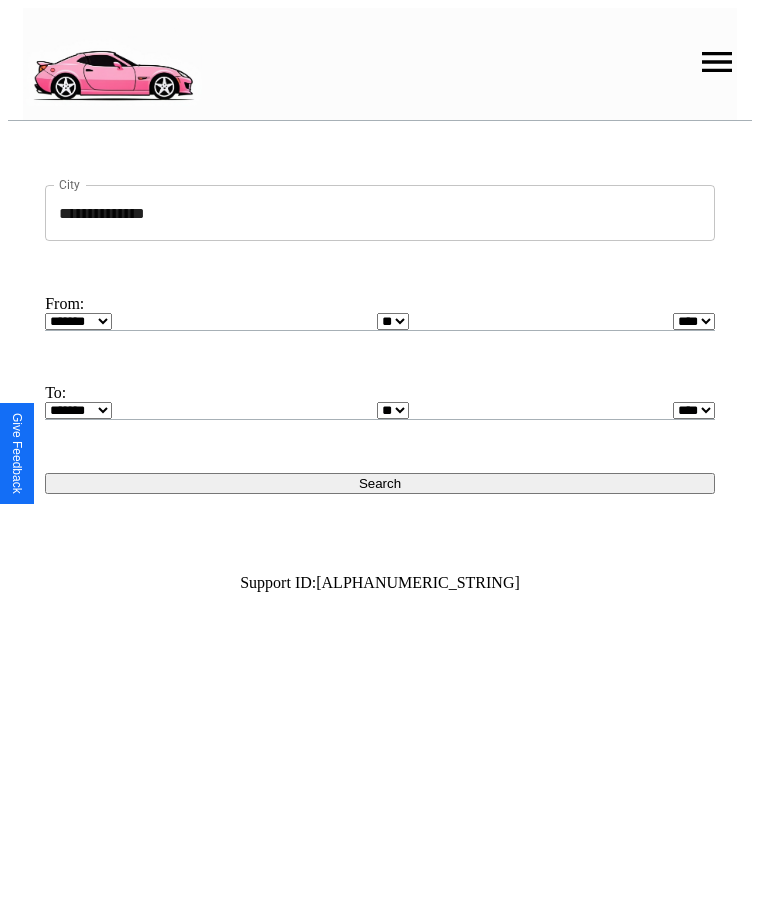 click on "* * * * * * * * * ** ** ** ** ** ** ** ** ** ** ** ** ** ** ** ** ** ** ** ** ** **" at bounding box center (393, 410) 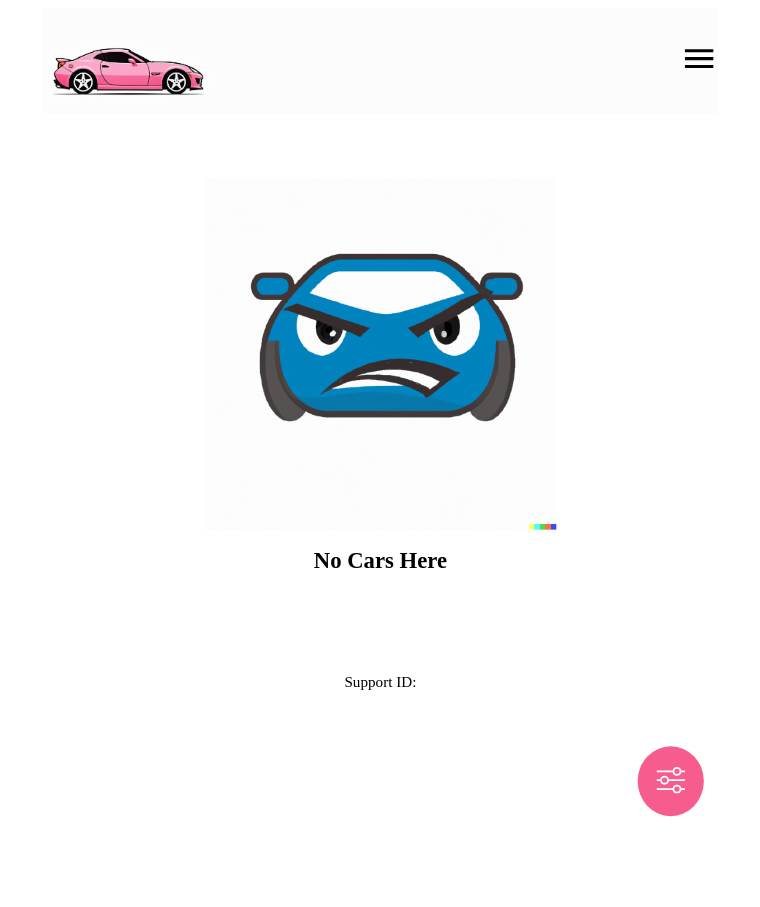 scroll, scrollTop: 0, scrollLeft: 0, axis: both 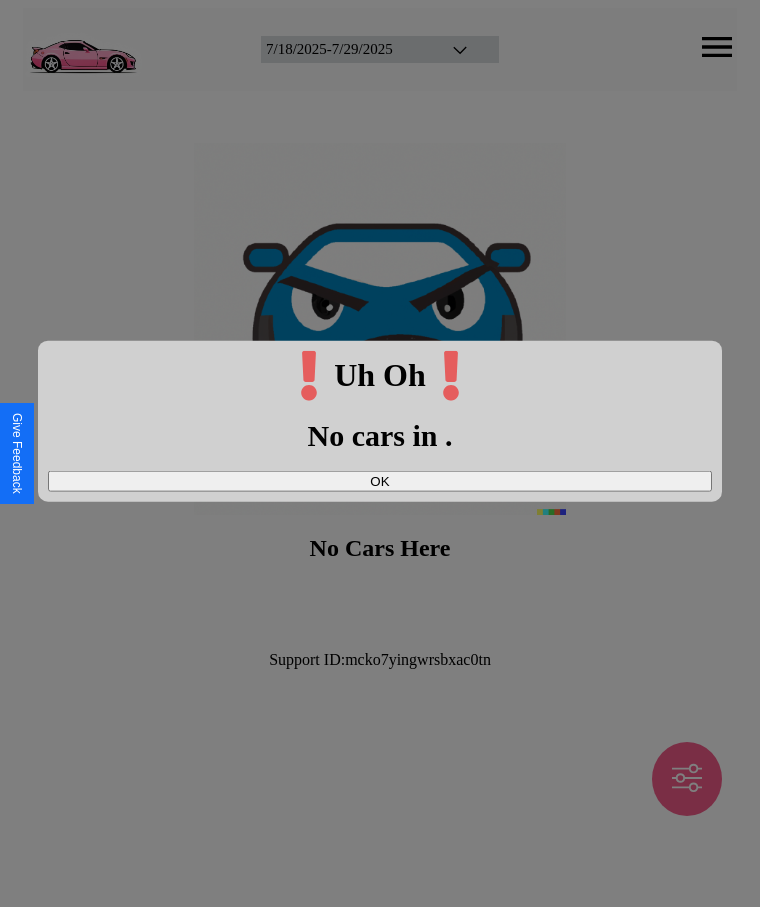 click on "OK" at bounding box center [380, 480] 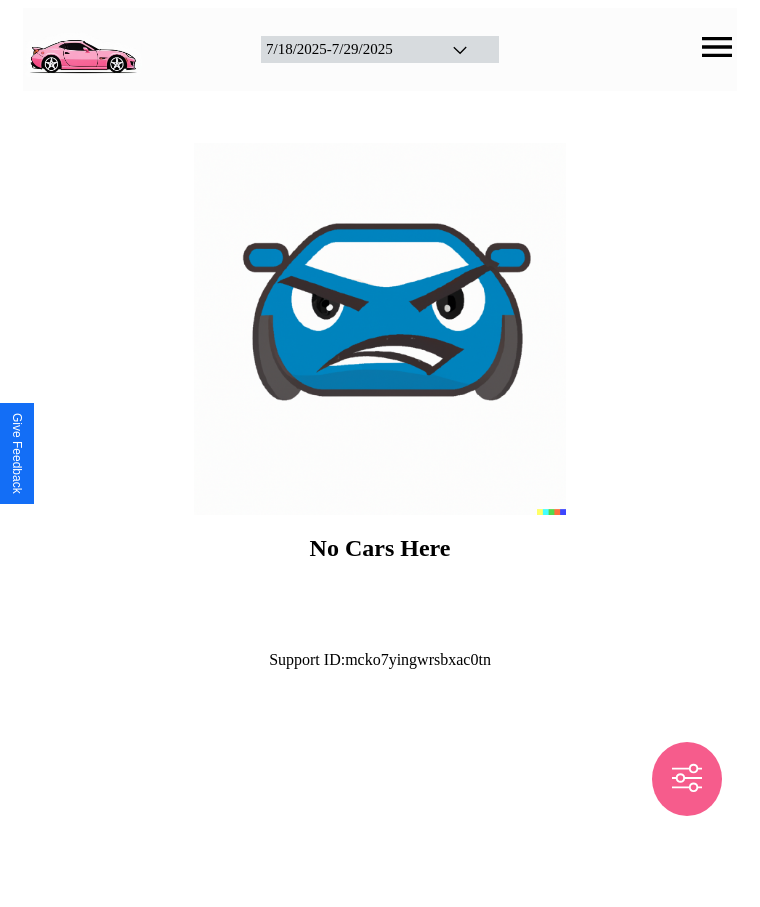 click at bounding box center [82, 47] 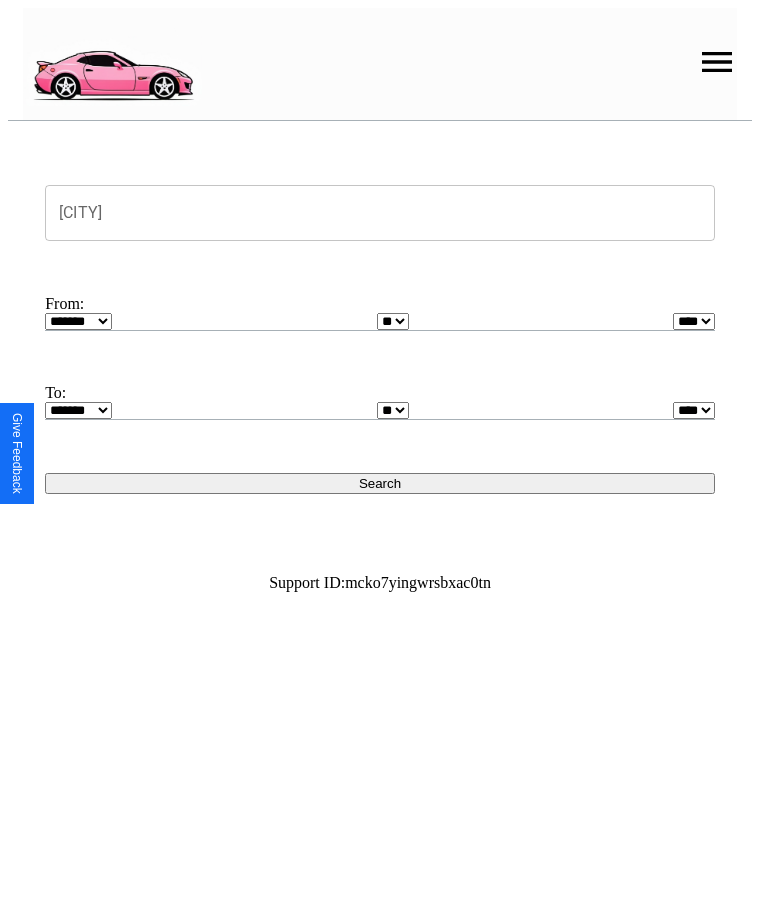 click at bounding box center [717, 62] 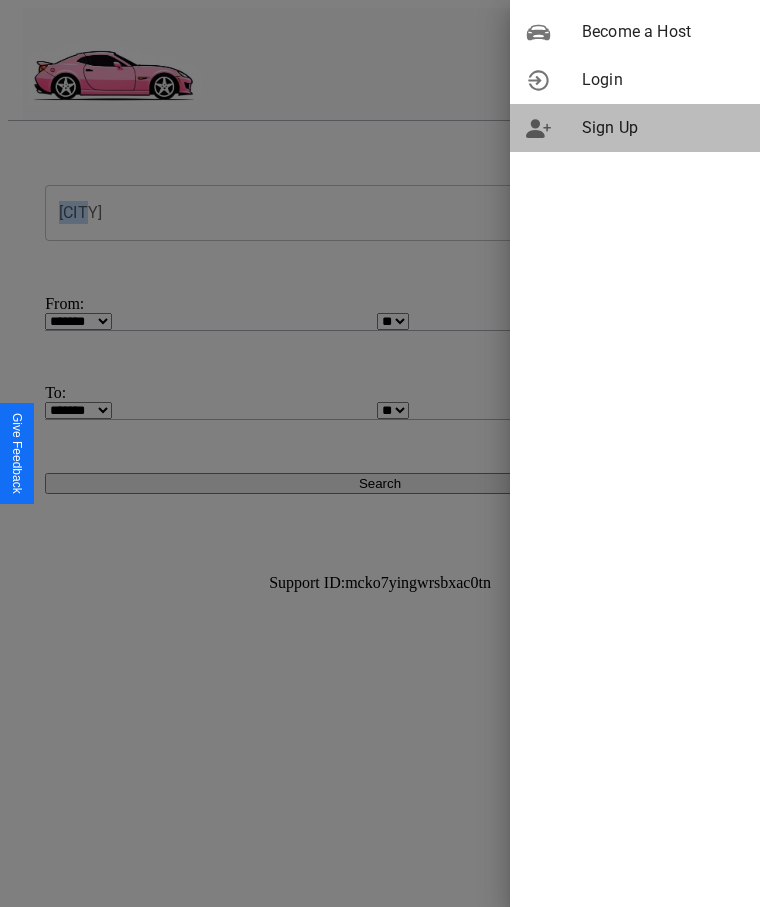click on "Sign Up" at bounding box center [663, 128] 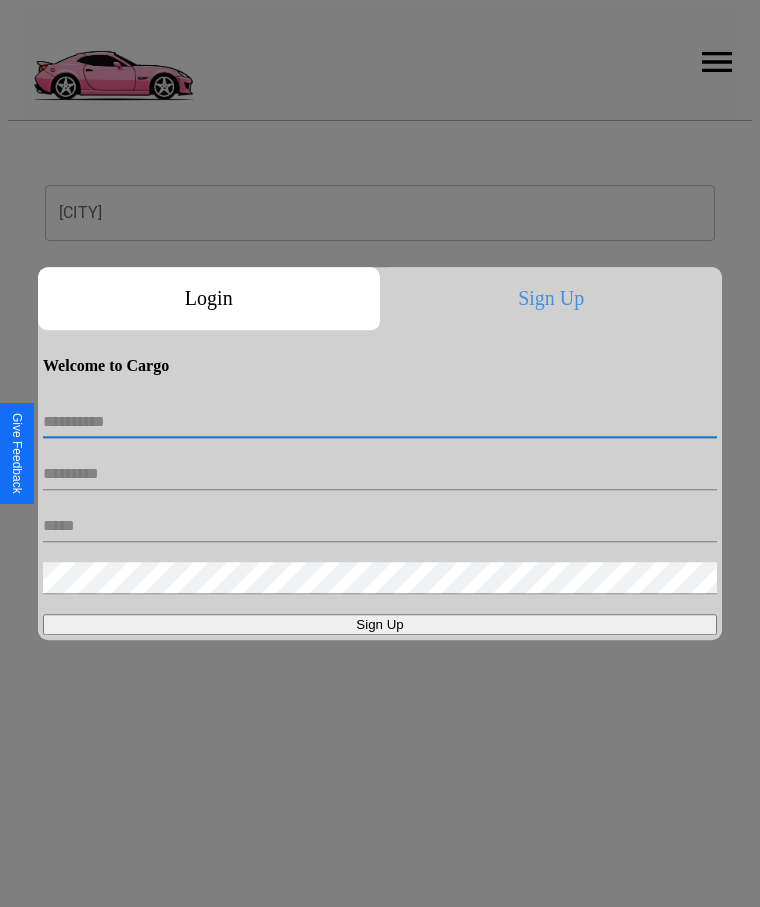 click at bounding box center (380, 422) 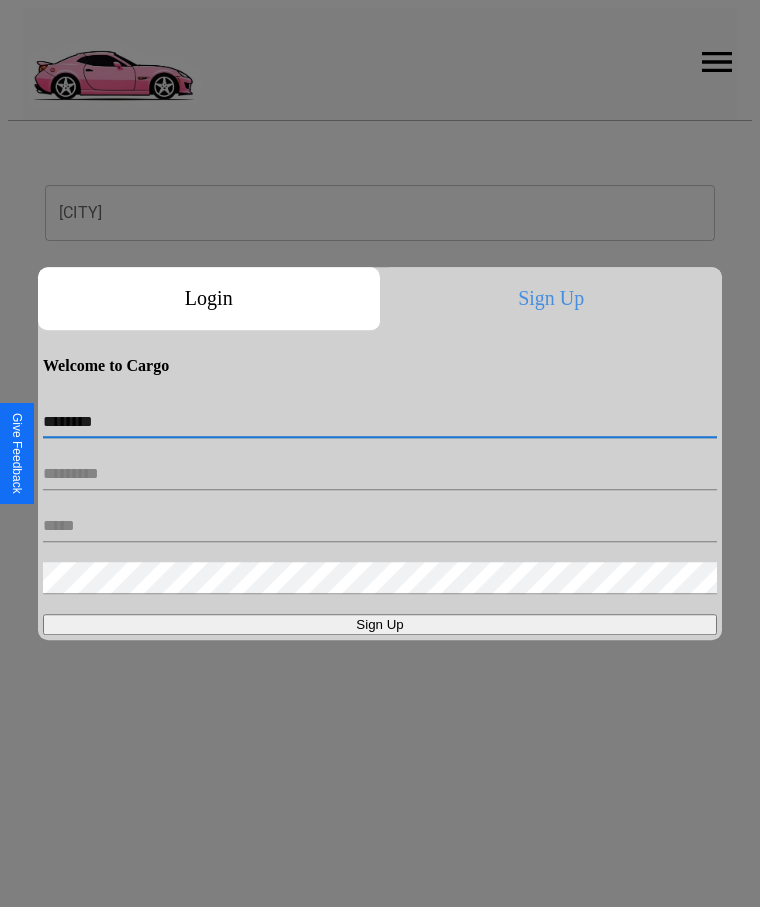 type on "********" 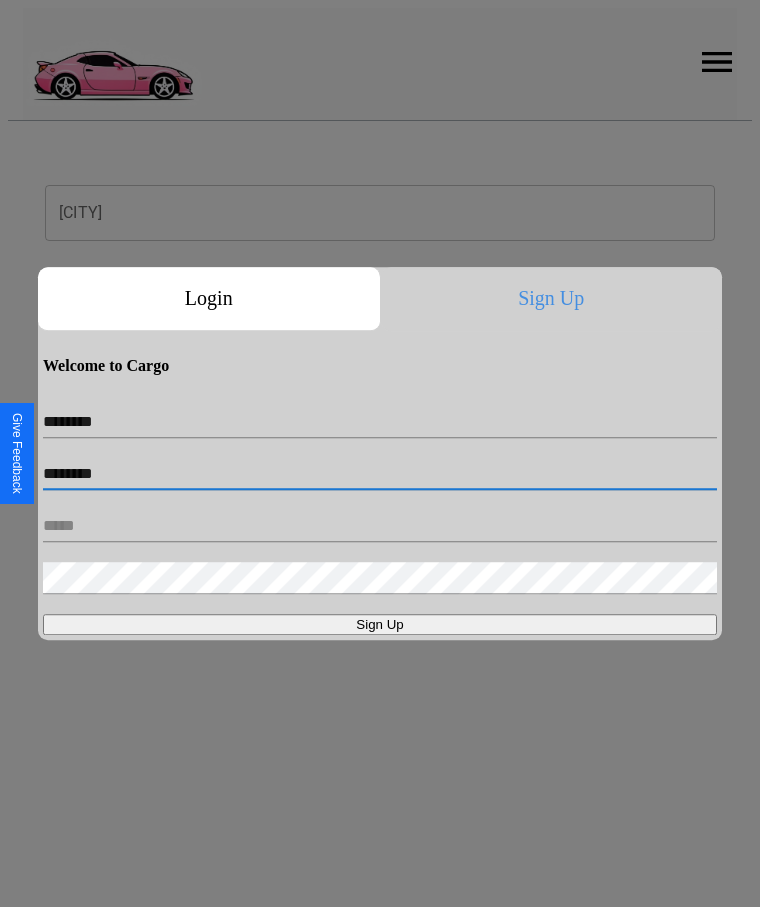 type on "********" 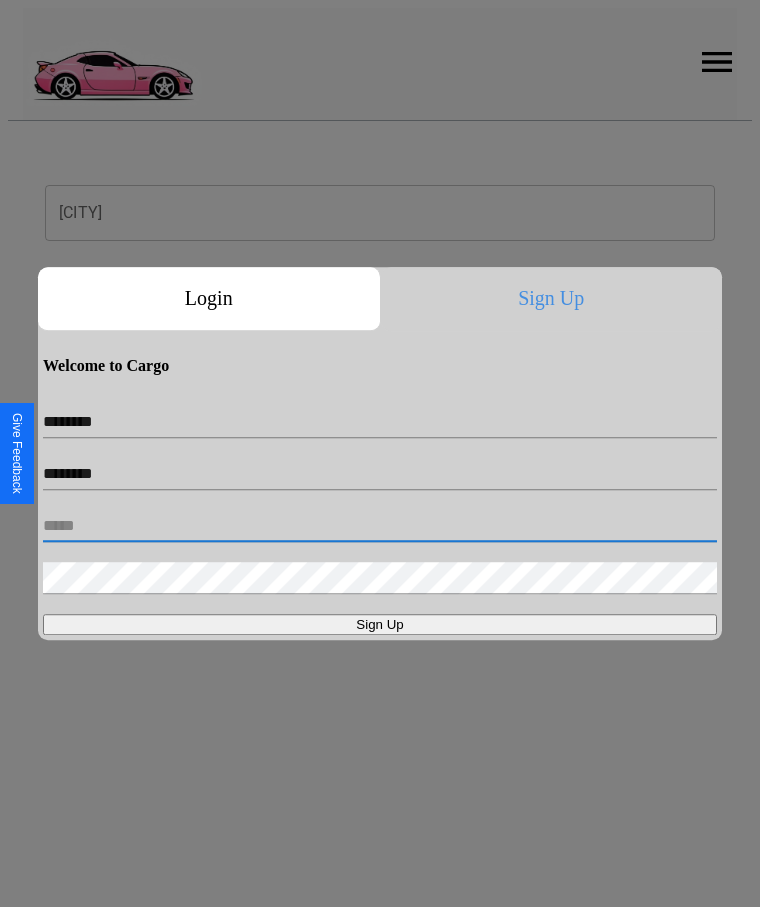 click at bounding box center (380, 526) 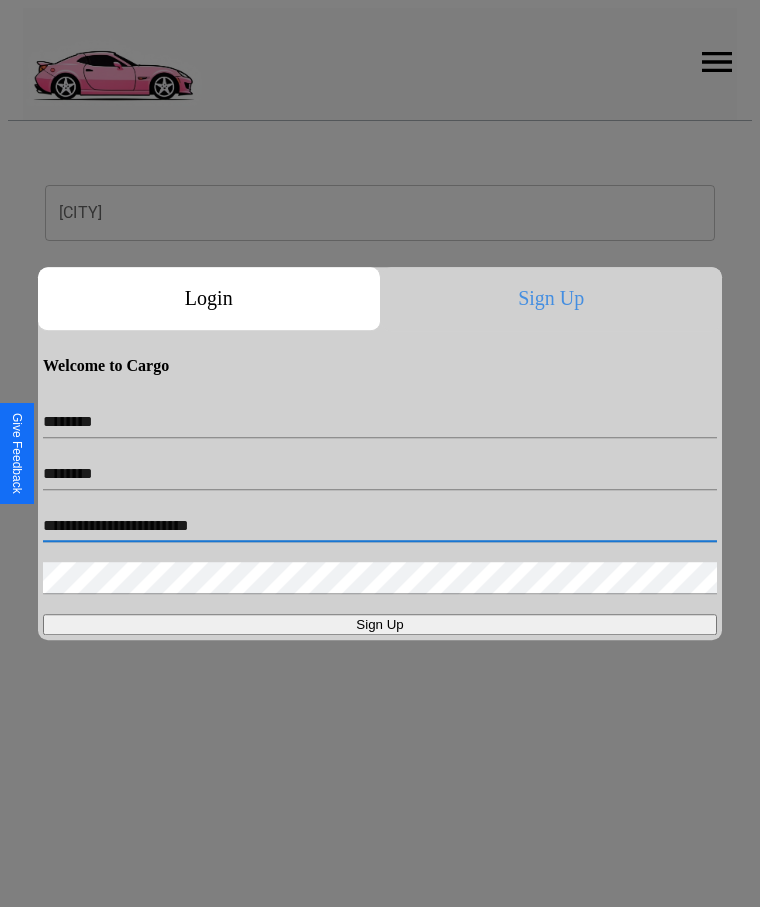 type on "**********" 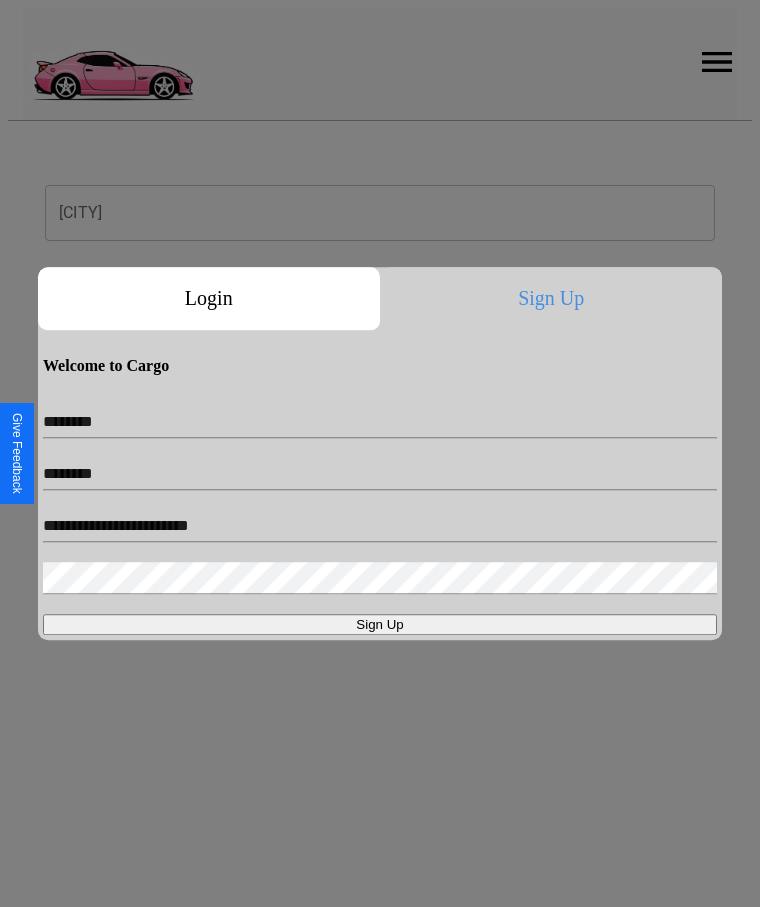 click on "Sign Up" at bounding box center (380, 624) 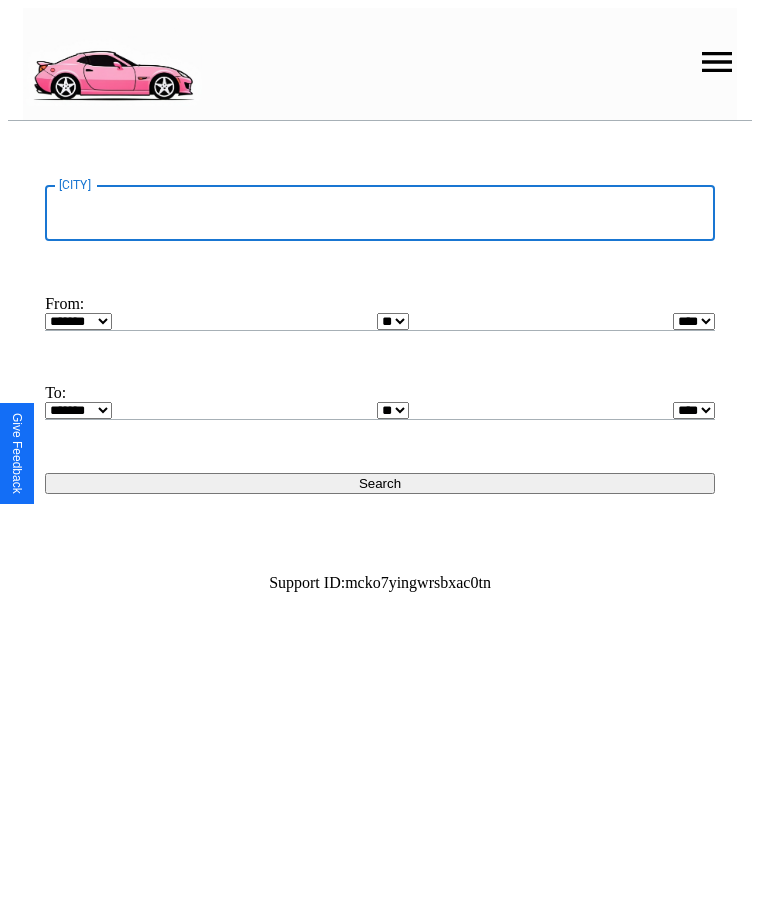 click on "[CITY]" at bounding box center [380, 213] 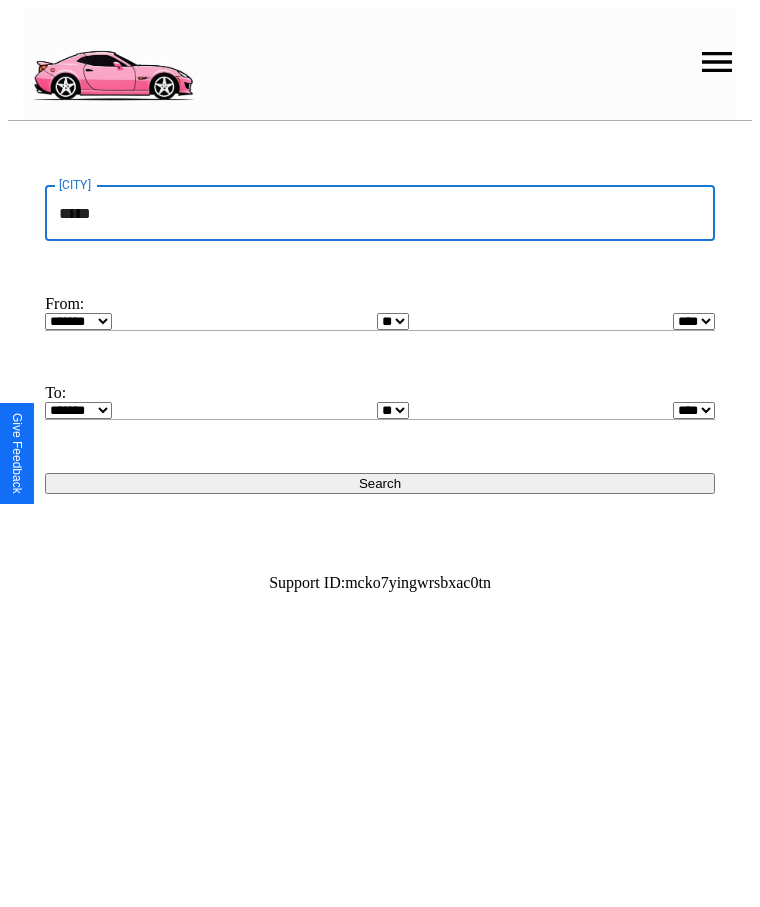 type on "*****" 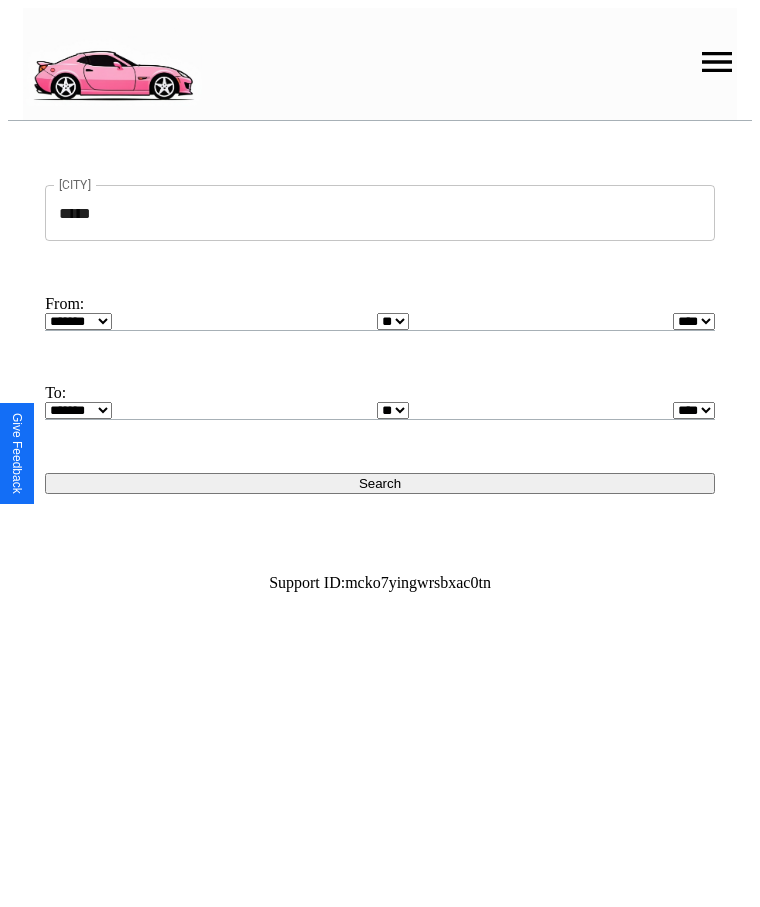 click on "******* ******** ***** ***** *** **** **** ****** ********* ******* ******** ********" at bounding box center (78, 321) 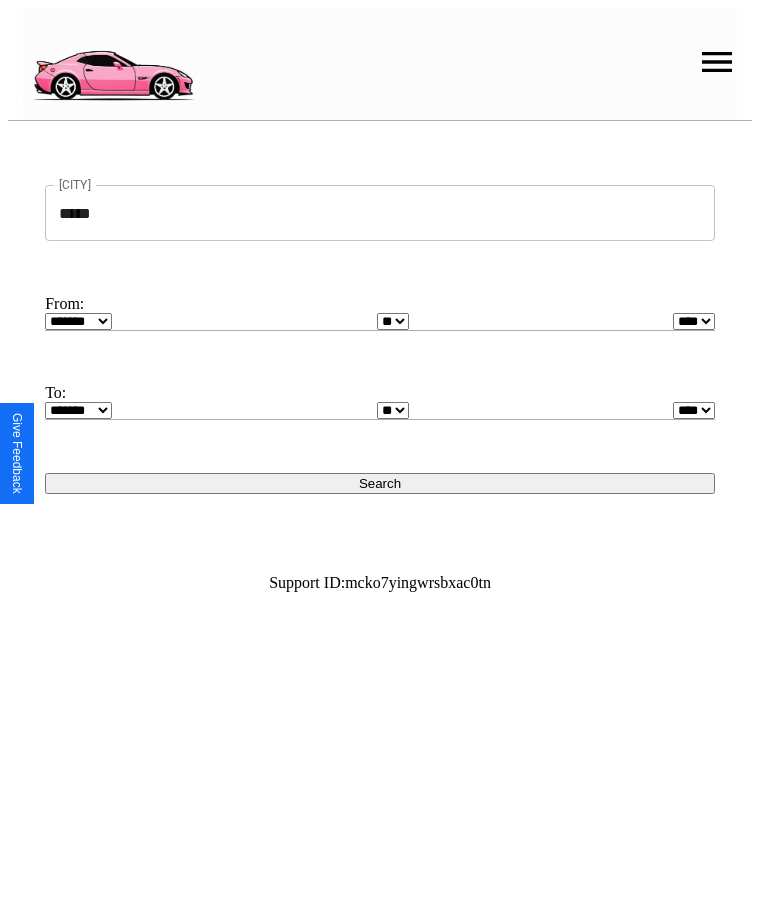 click on "* * * * * * * * * ** ** ** ** ** ** ** ** ** ** ** ** ** ** ** ** ** ** ** ** **" at bounding box center (393, 321) 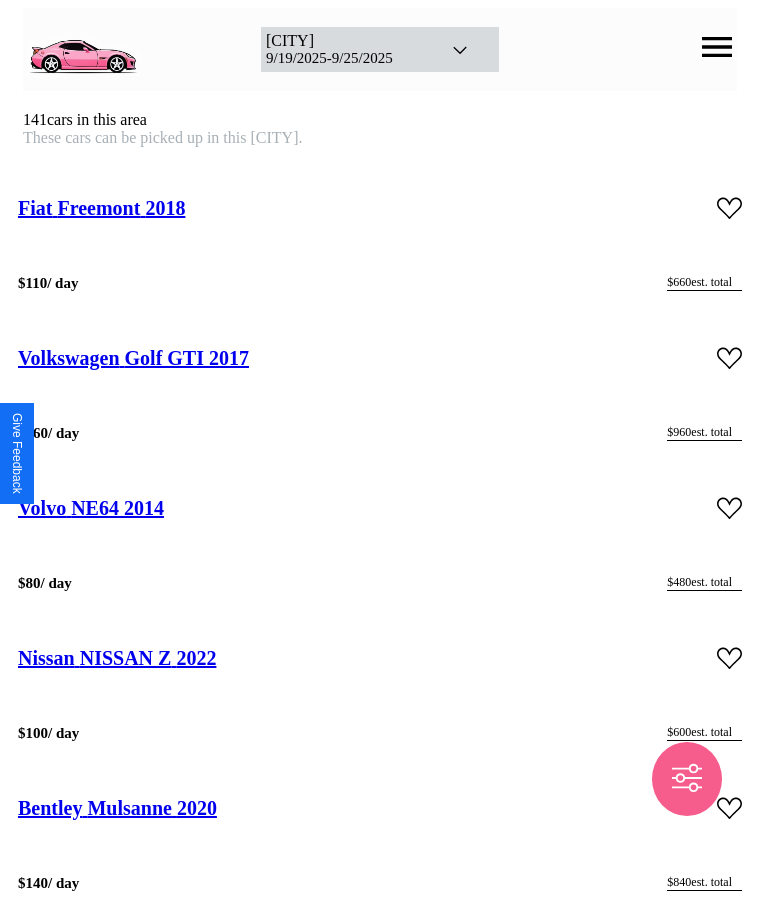 scroll, scrollTop: 25790, scrollLeft: 0, axis: vertical 